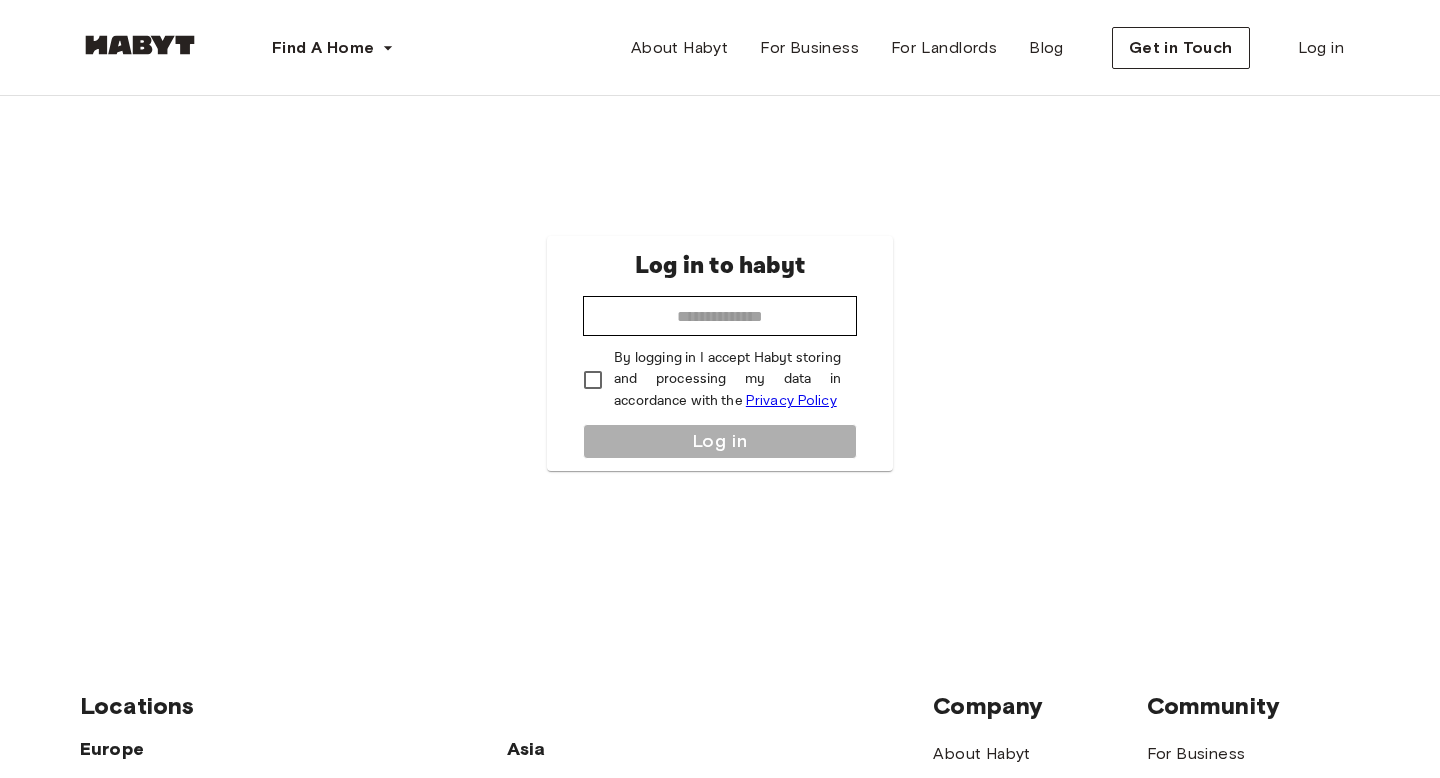 scroll, scrollTop: 0, scrollLeft: 0, axis: both 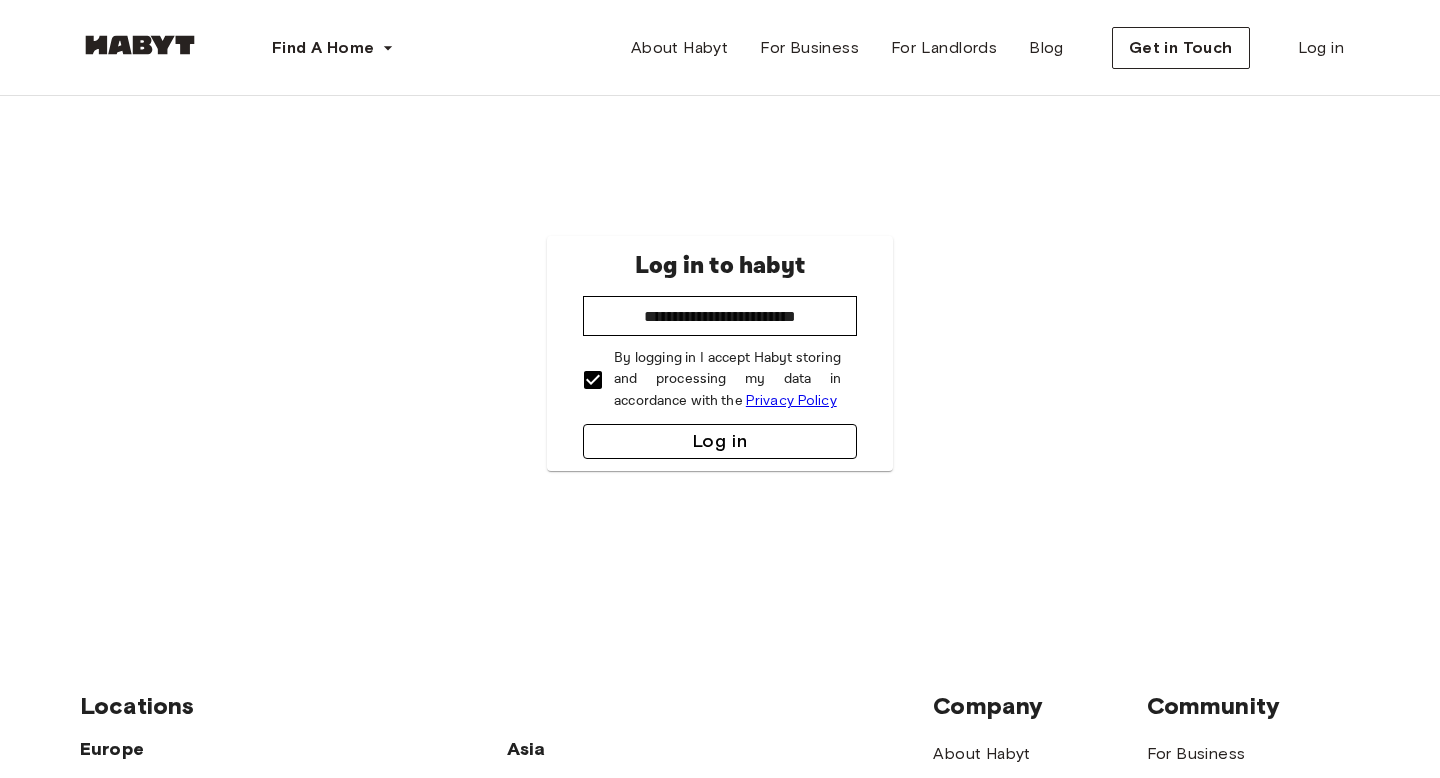 click on "Log in" at bounding box center (720, 441) 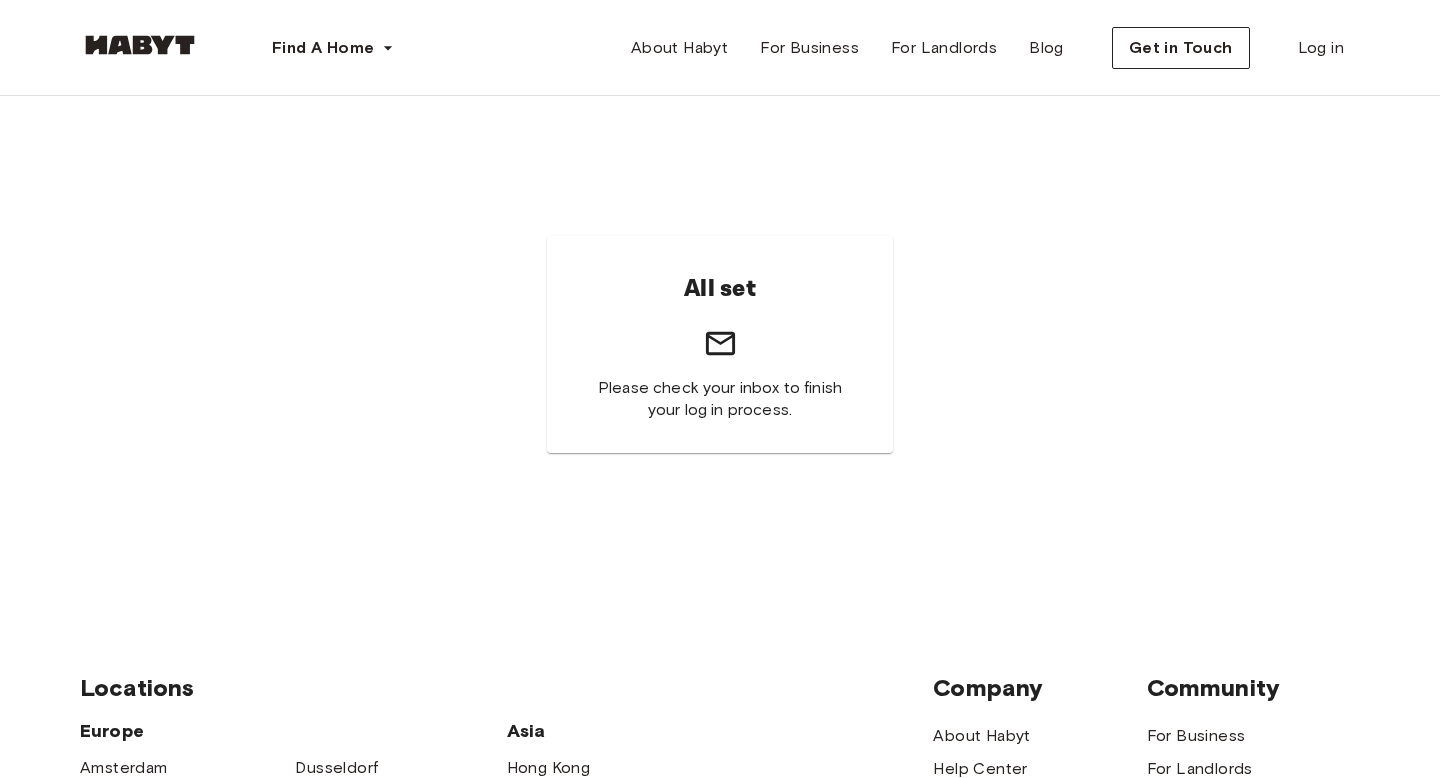 scroll, scrollTop: 0, scrollLeft: 0, axis: both 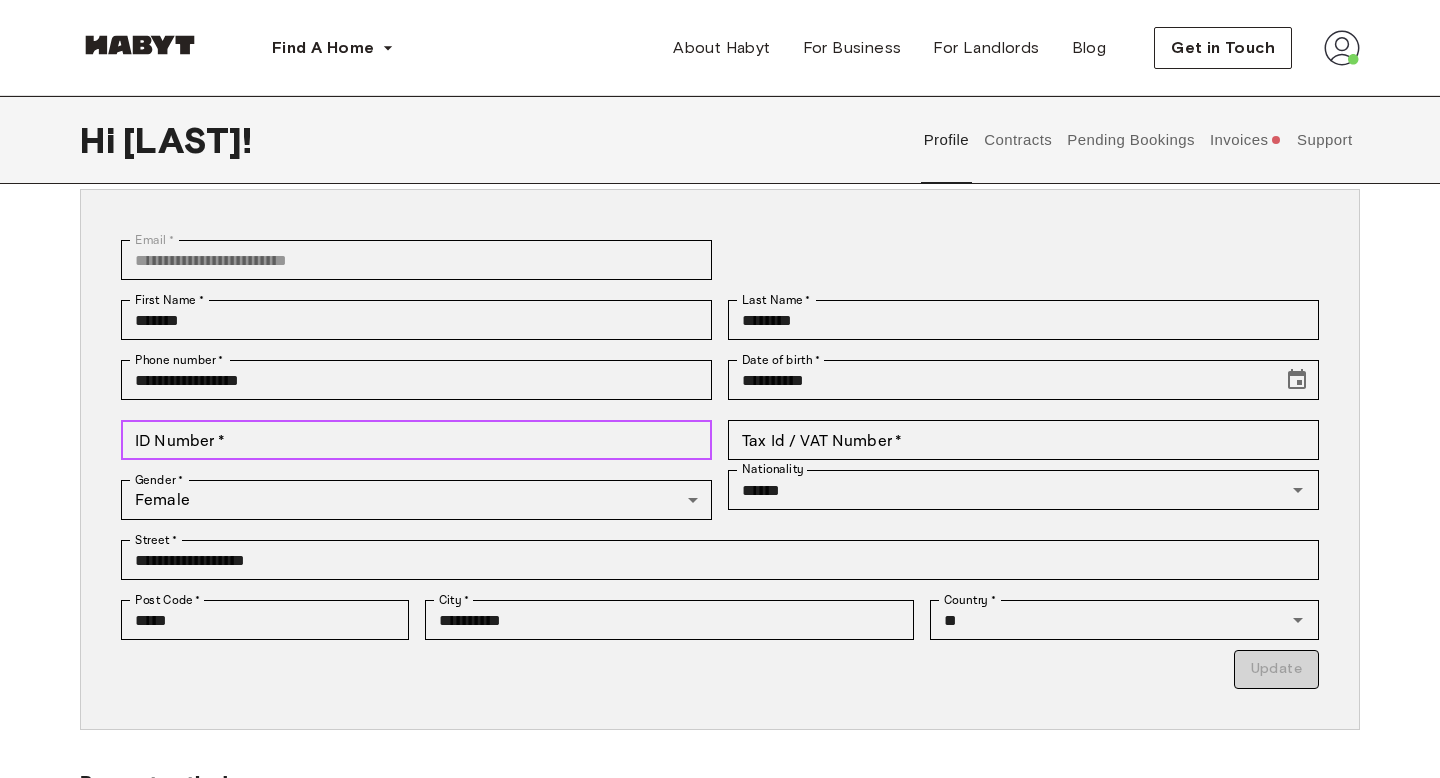 click on "ID Number   *" at bounding box center (416, 440) 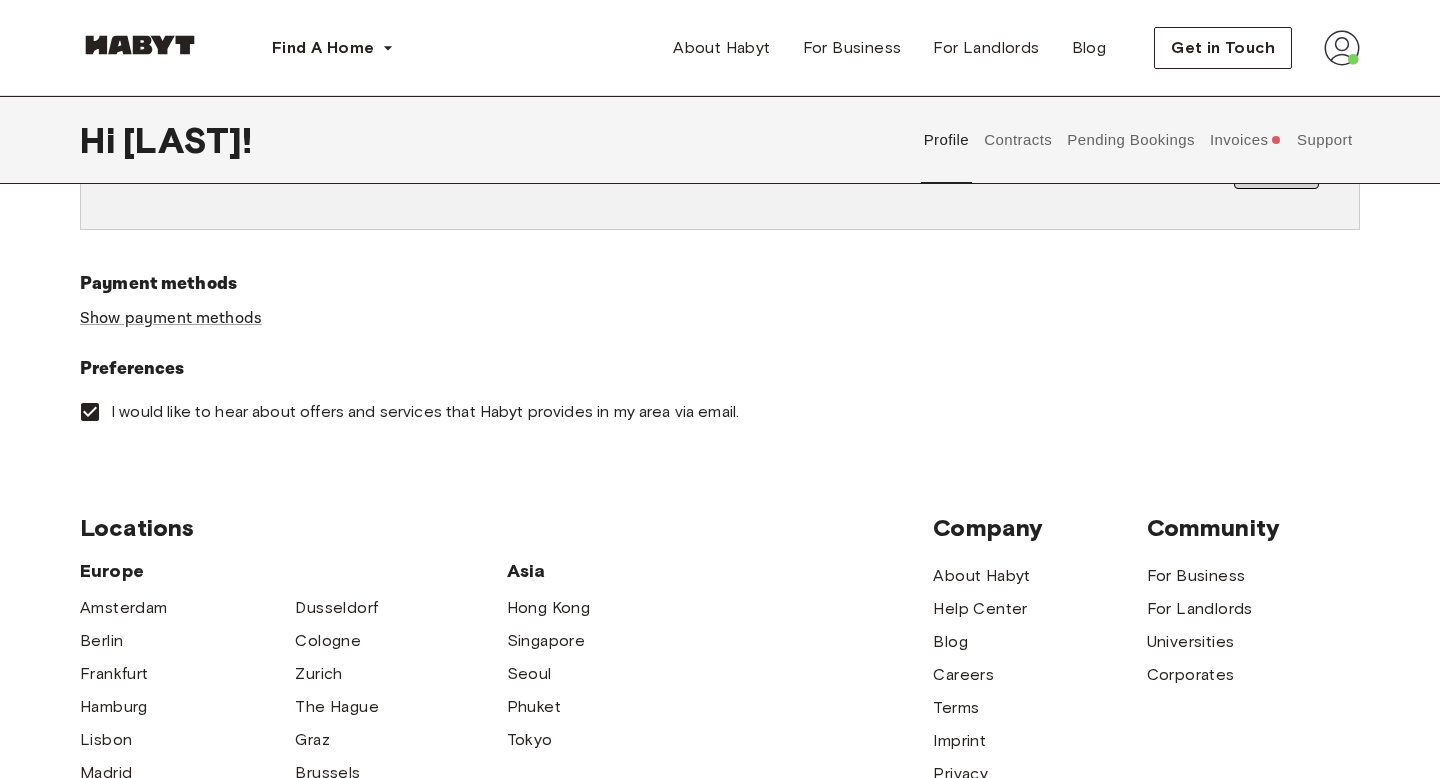 scroll, scrollTop: 621, scrollLeft: 0, axis: vertical 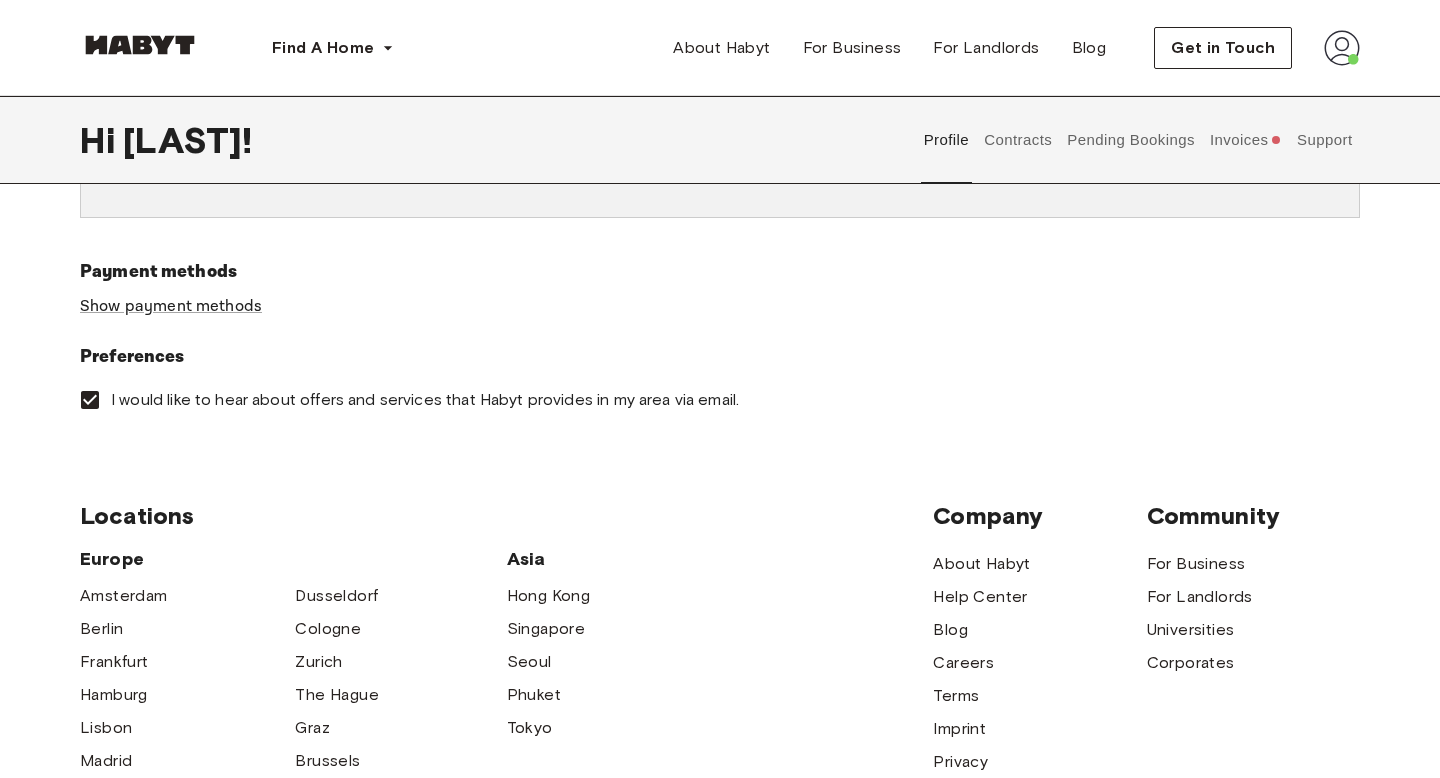 click on "Contracts" at bounding box center (1018, 140) 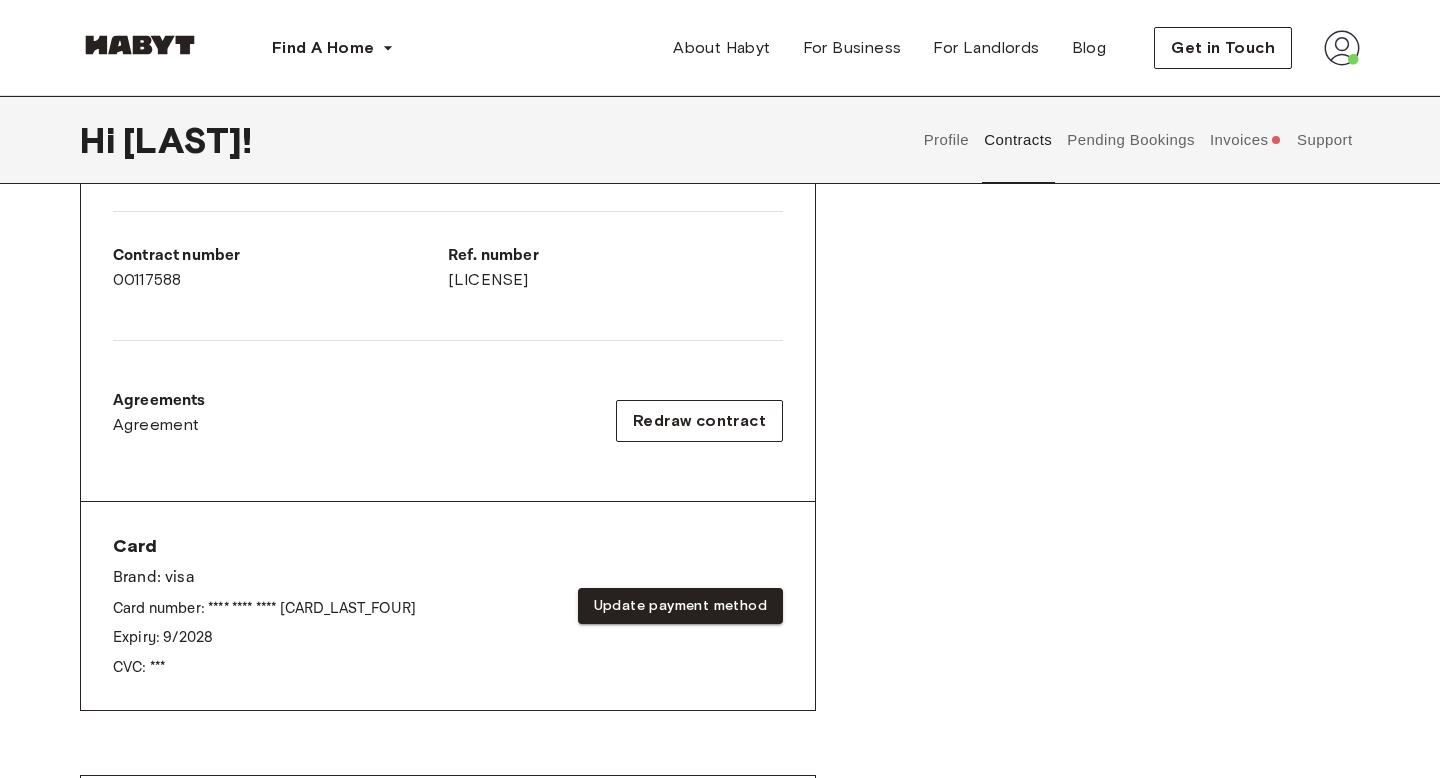 scroll, scrollTop: 0, scrollLeft: 0, axis: both 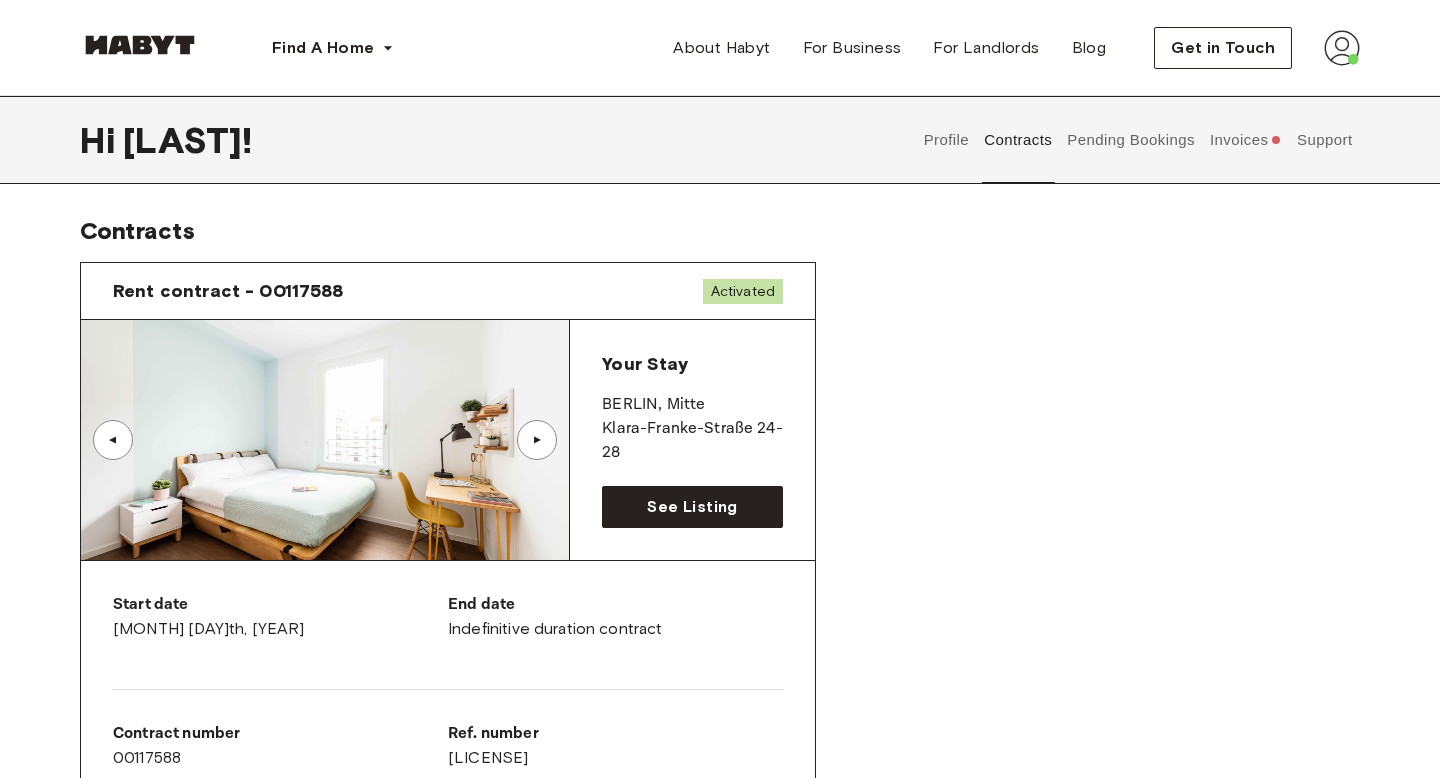 click on "Pending Bookings" at bounding box center (1131, 140) 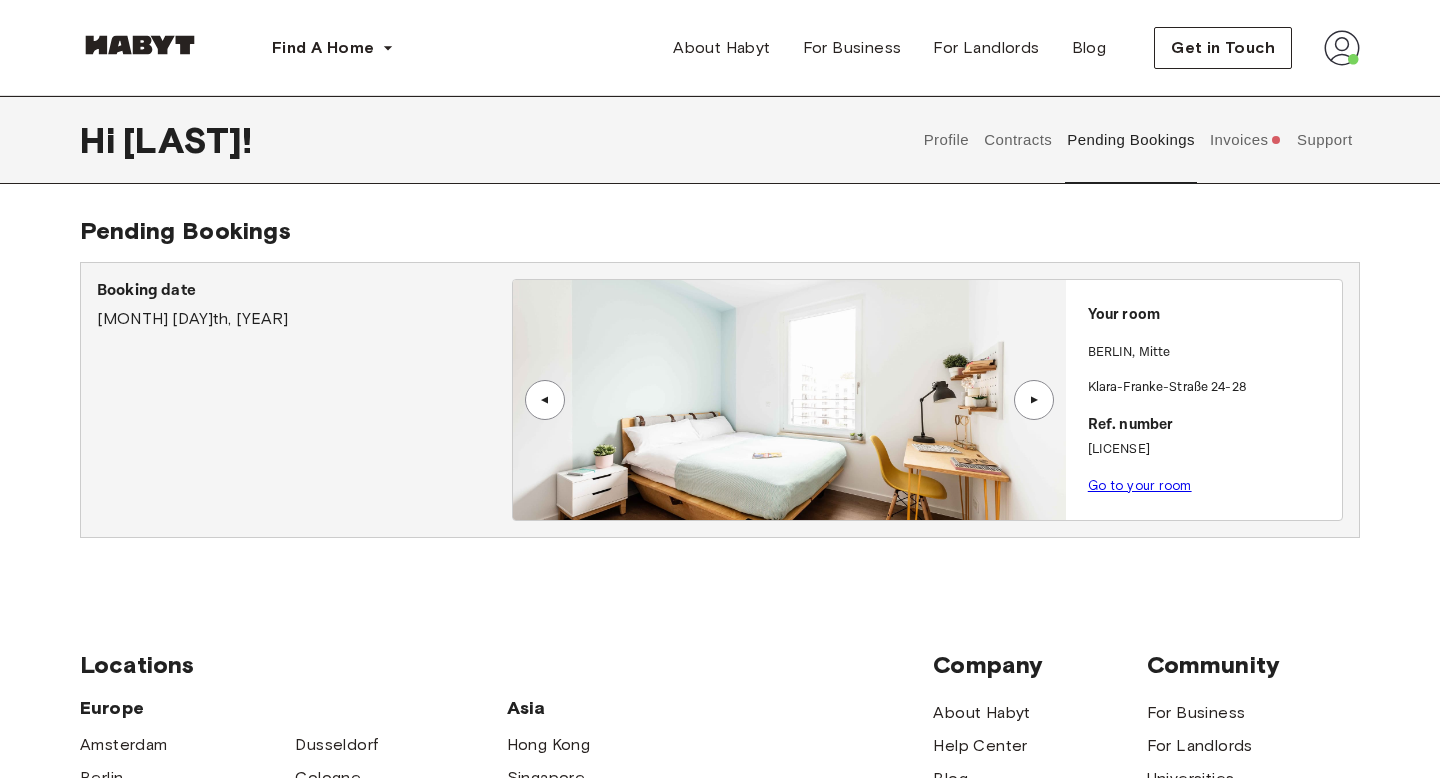 click on "Invoices" at bounding box center [1245, 140] 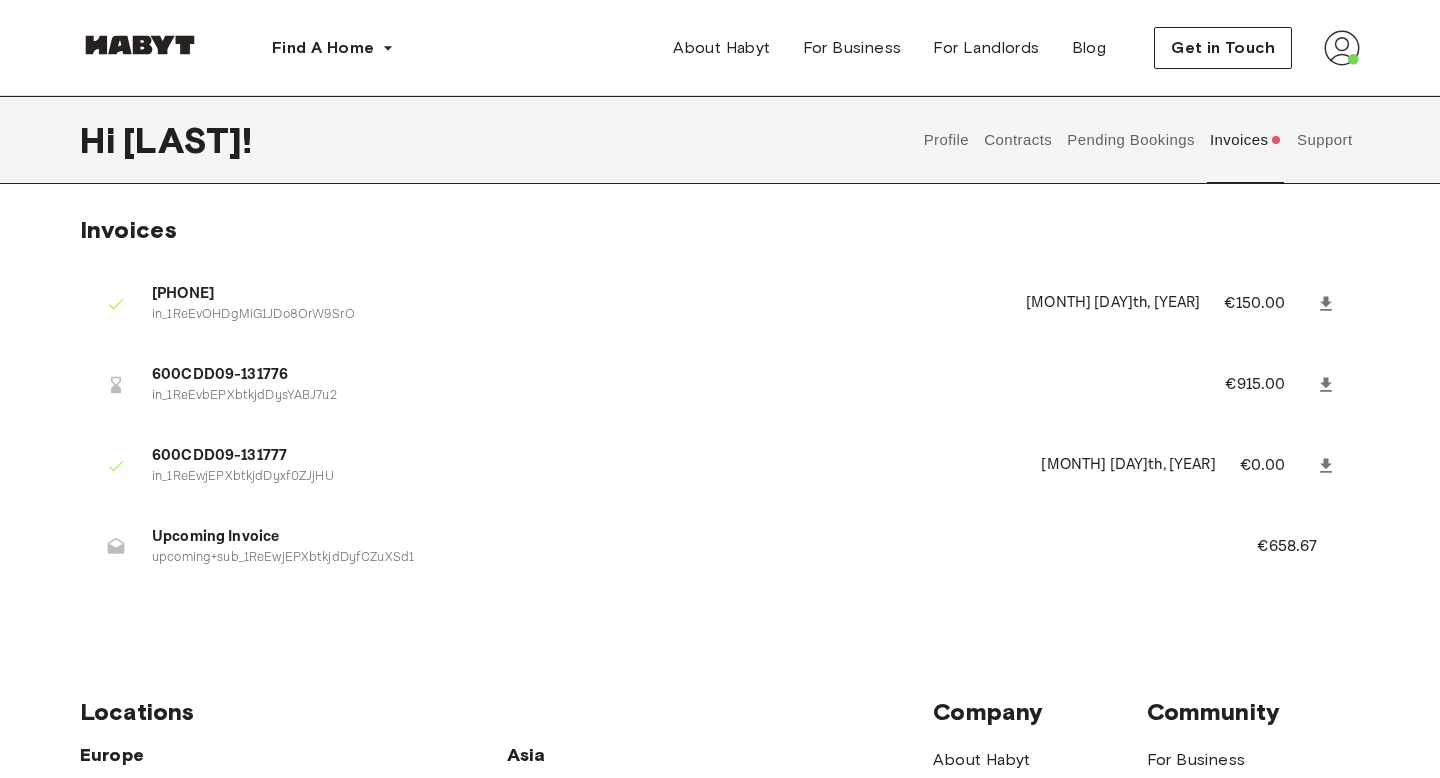 scroll, scrollTop: 0, scrollLeft: 0, axis: both 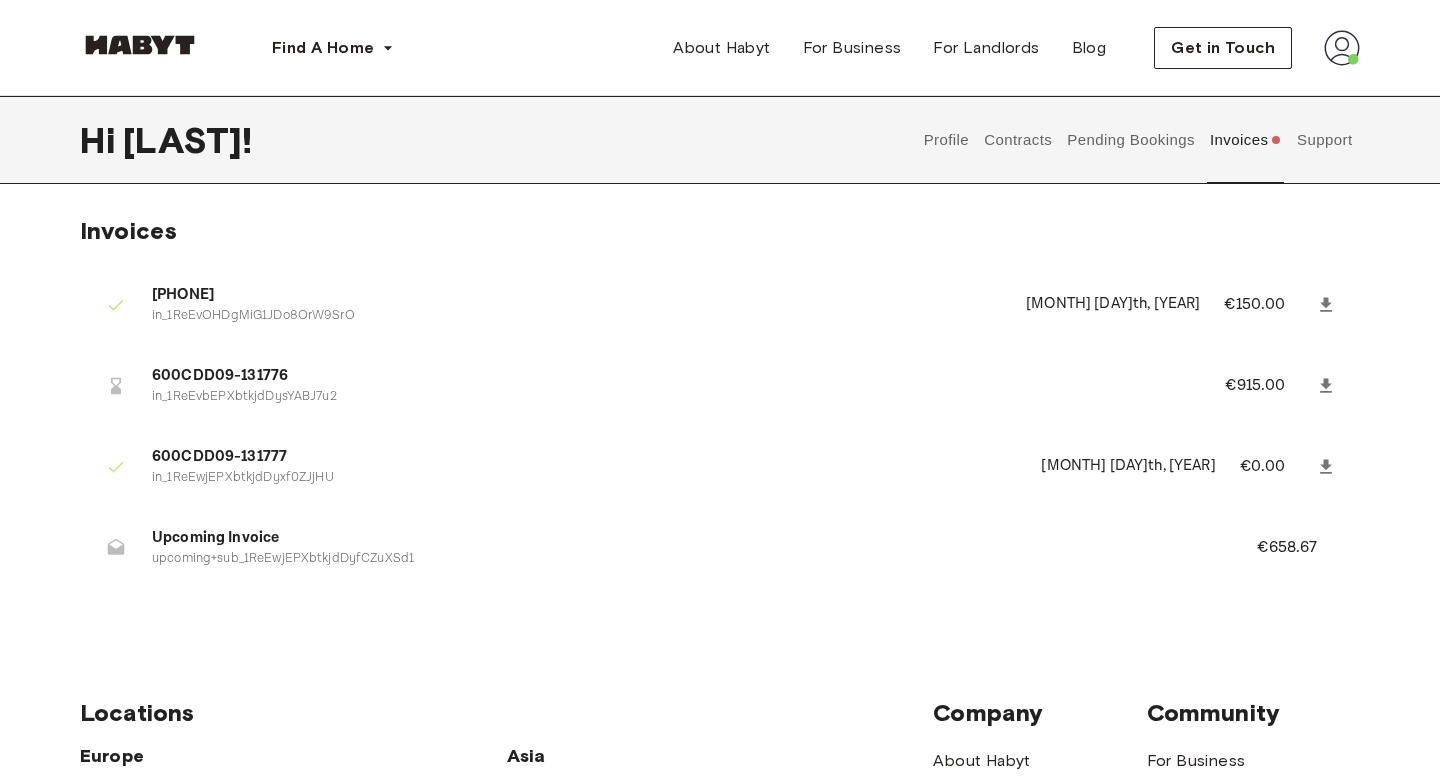 click on "600CDD09-131776" at bounding box center (664, 376) 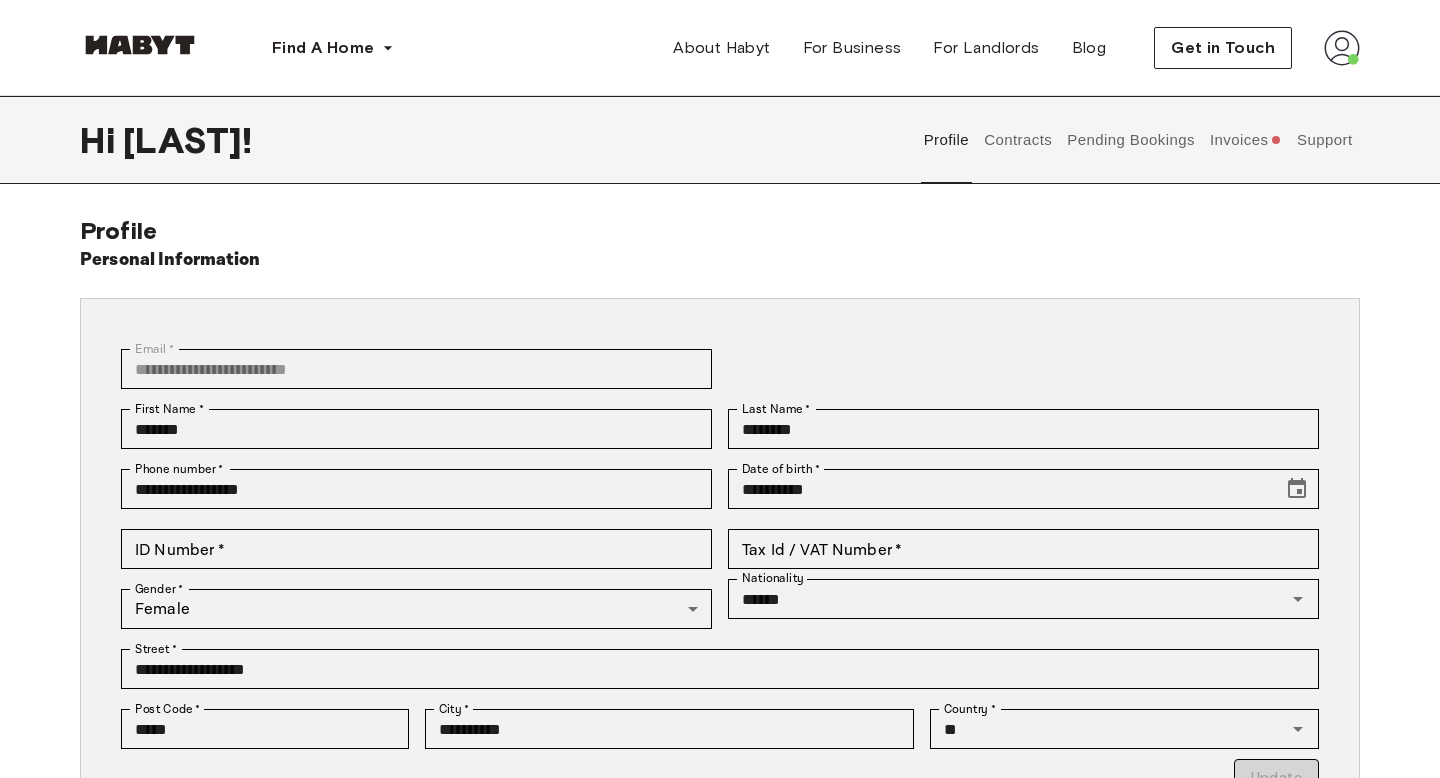 scroll, scrollTop: 0, scrollLeft: 0, axis: both 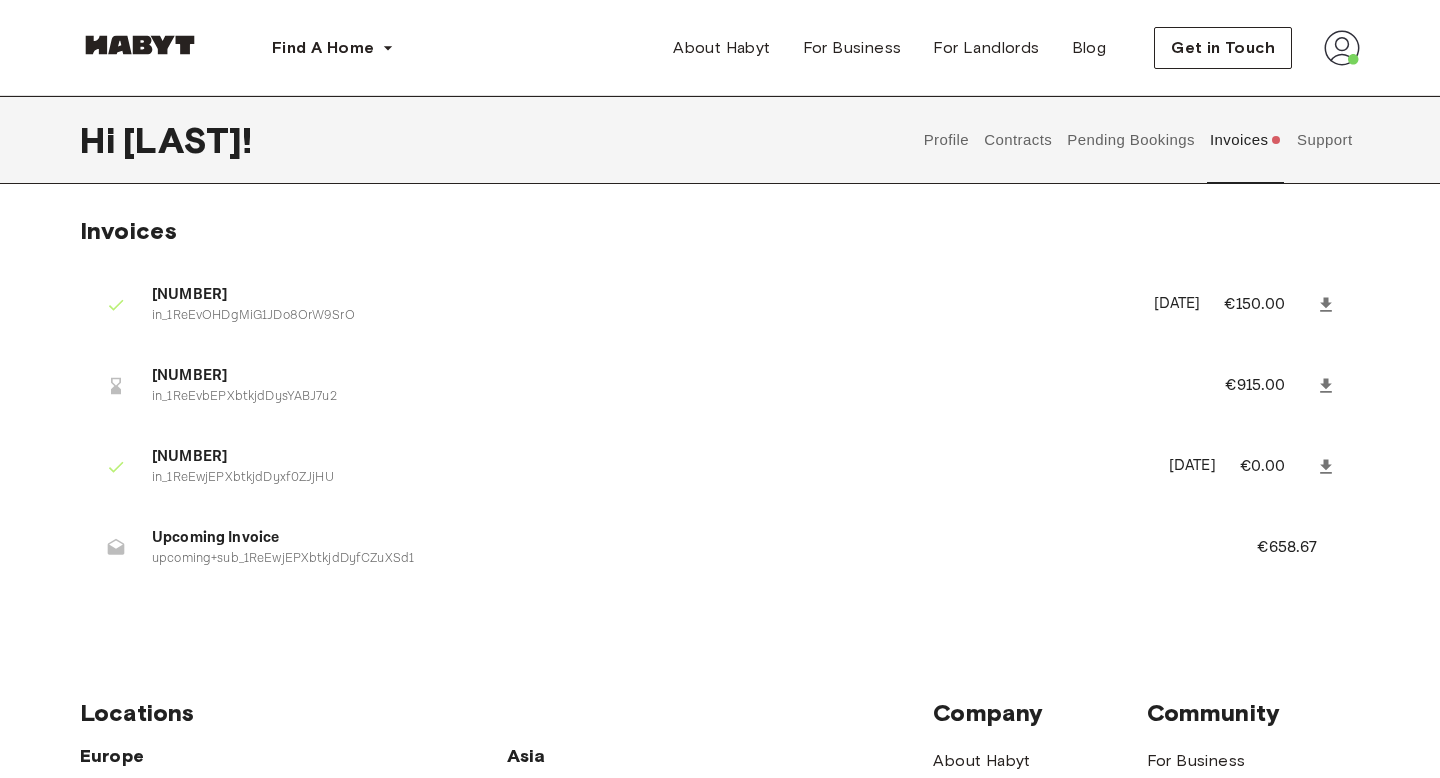 click at bounding box center [1276, 140] 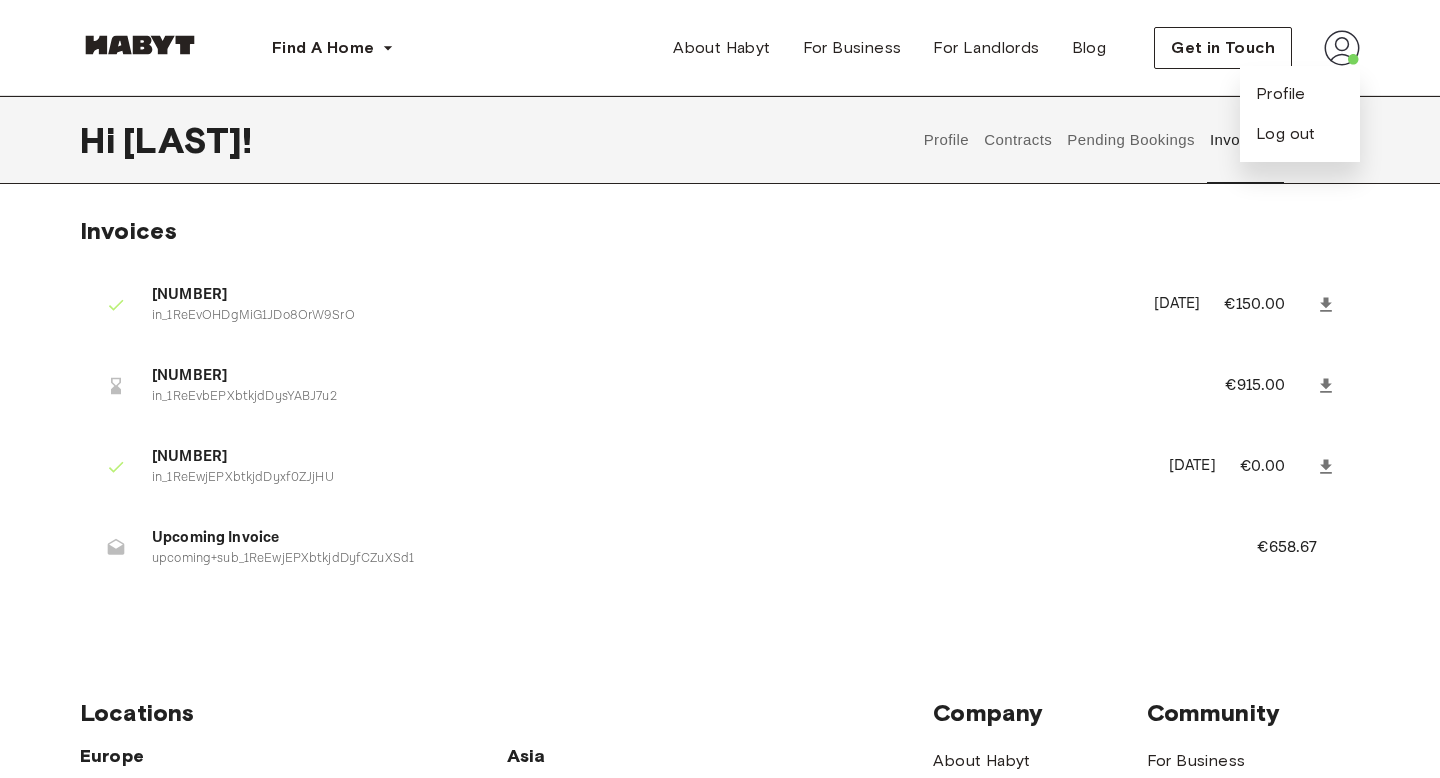 click at bounding box center (1342, 48) 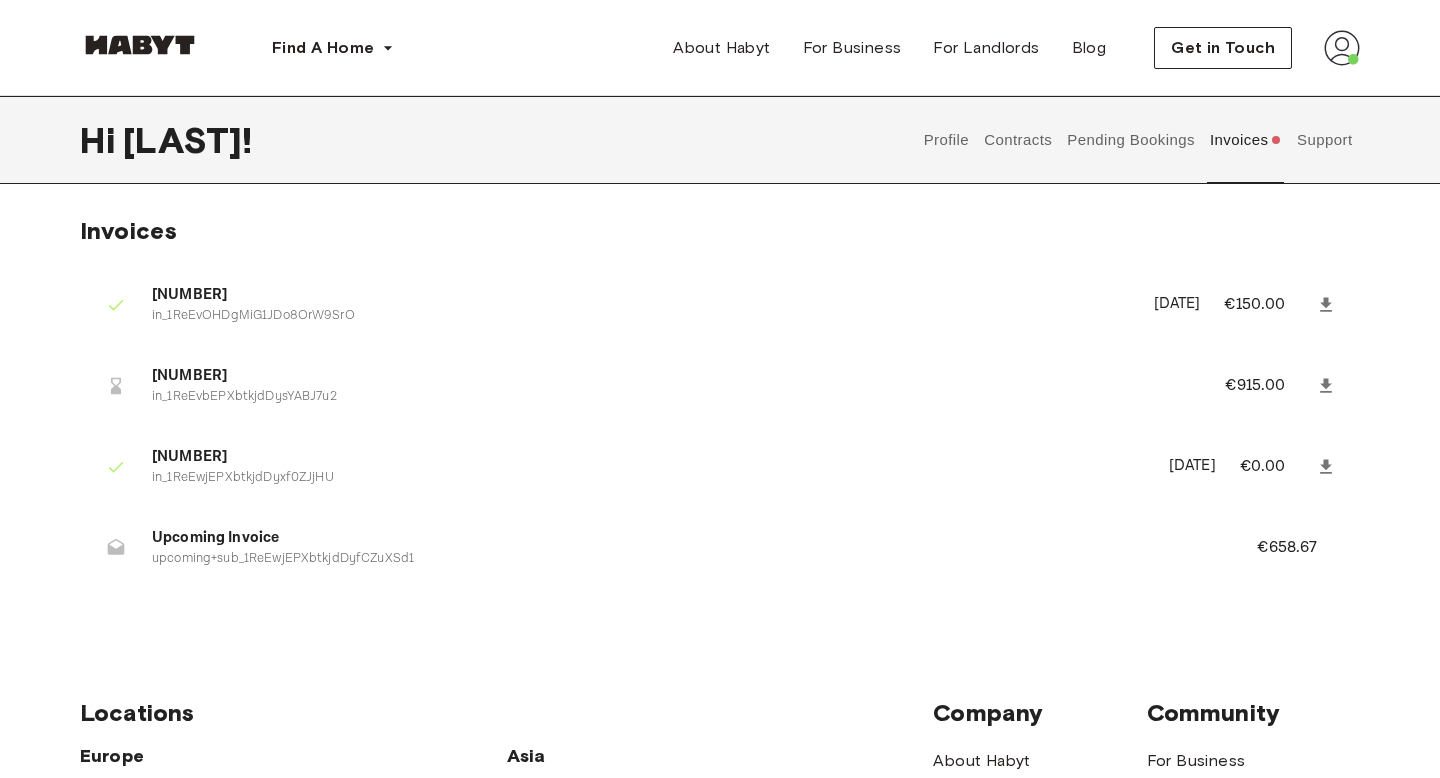 click 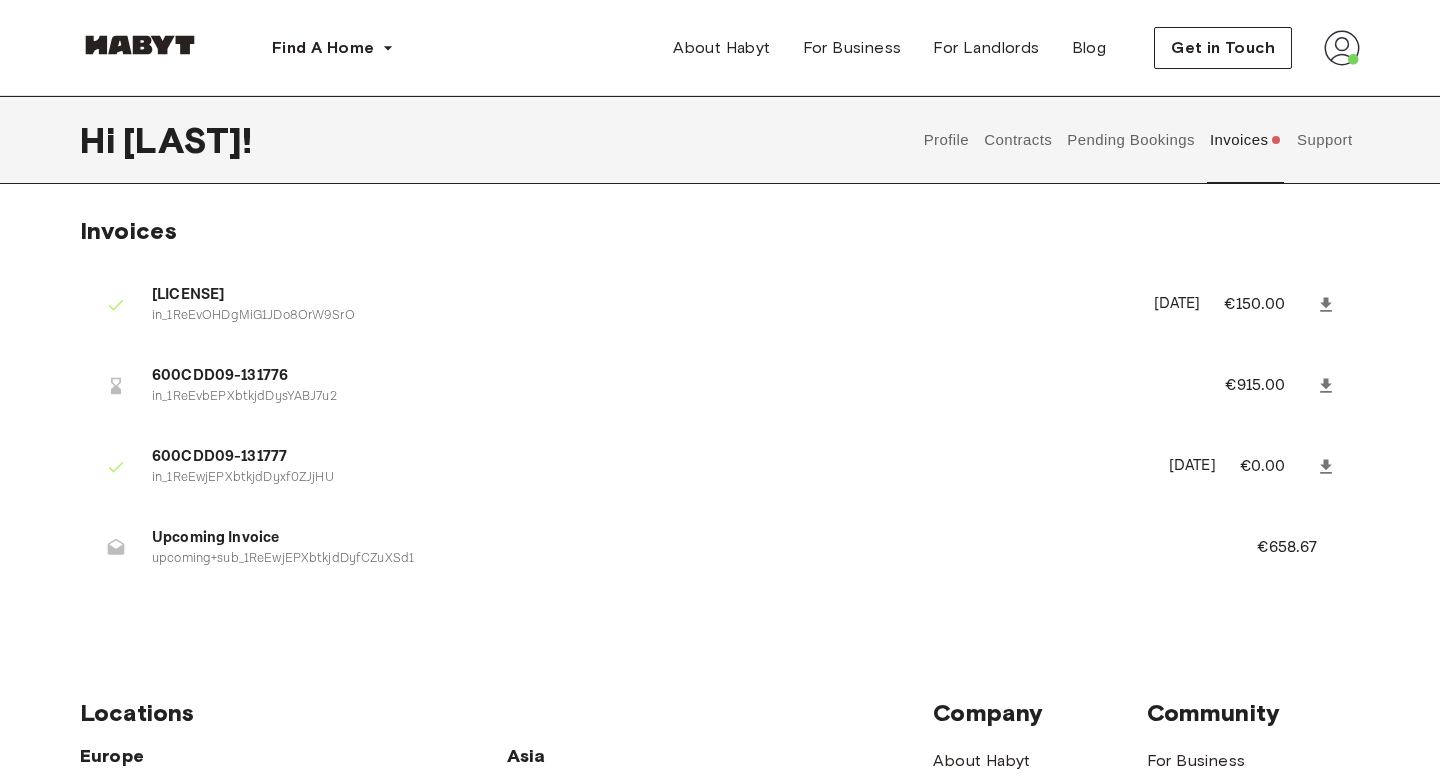 scroll, scrollTop: 0, scrollLeft: 0, axis: both 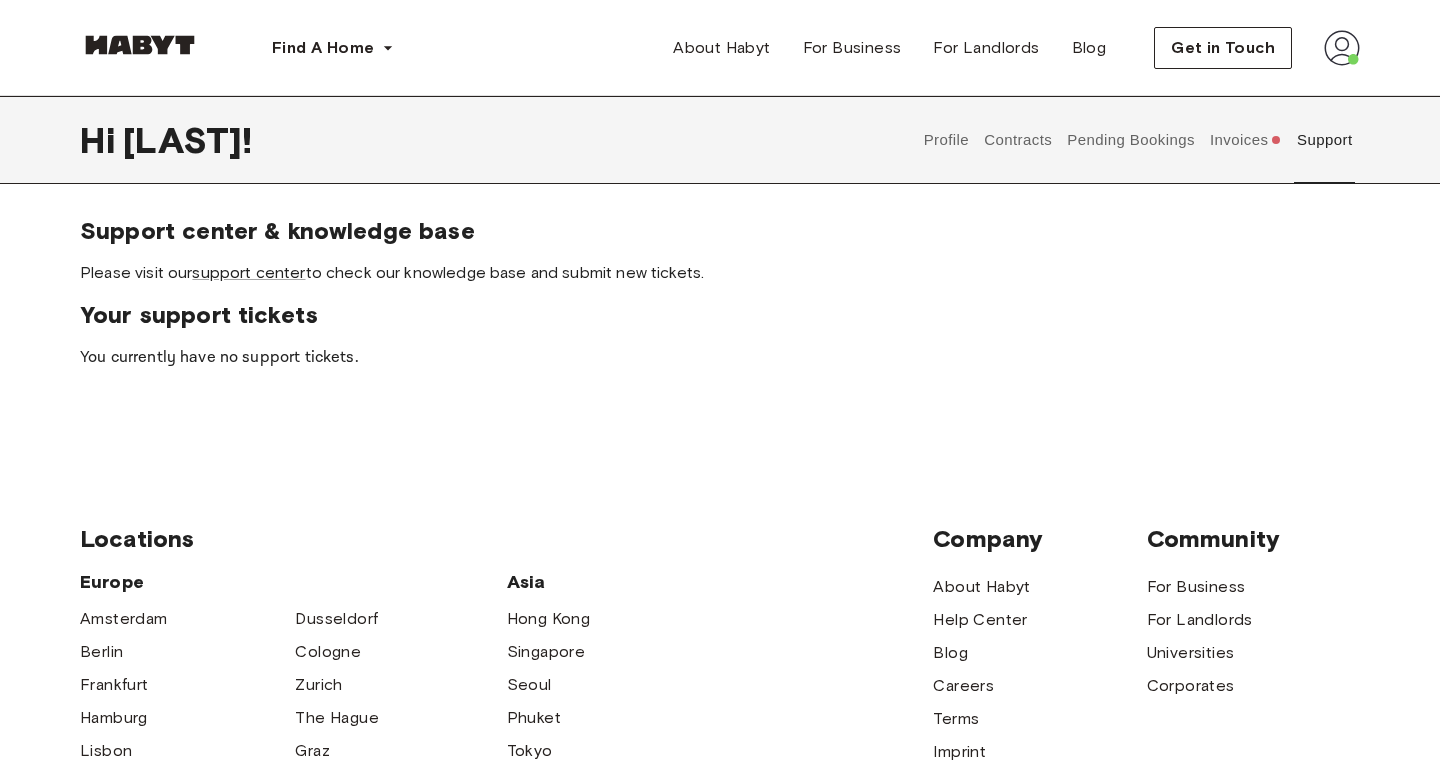 click on "Invoices" at bounding box center [1245, 140] 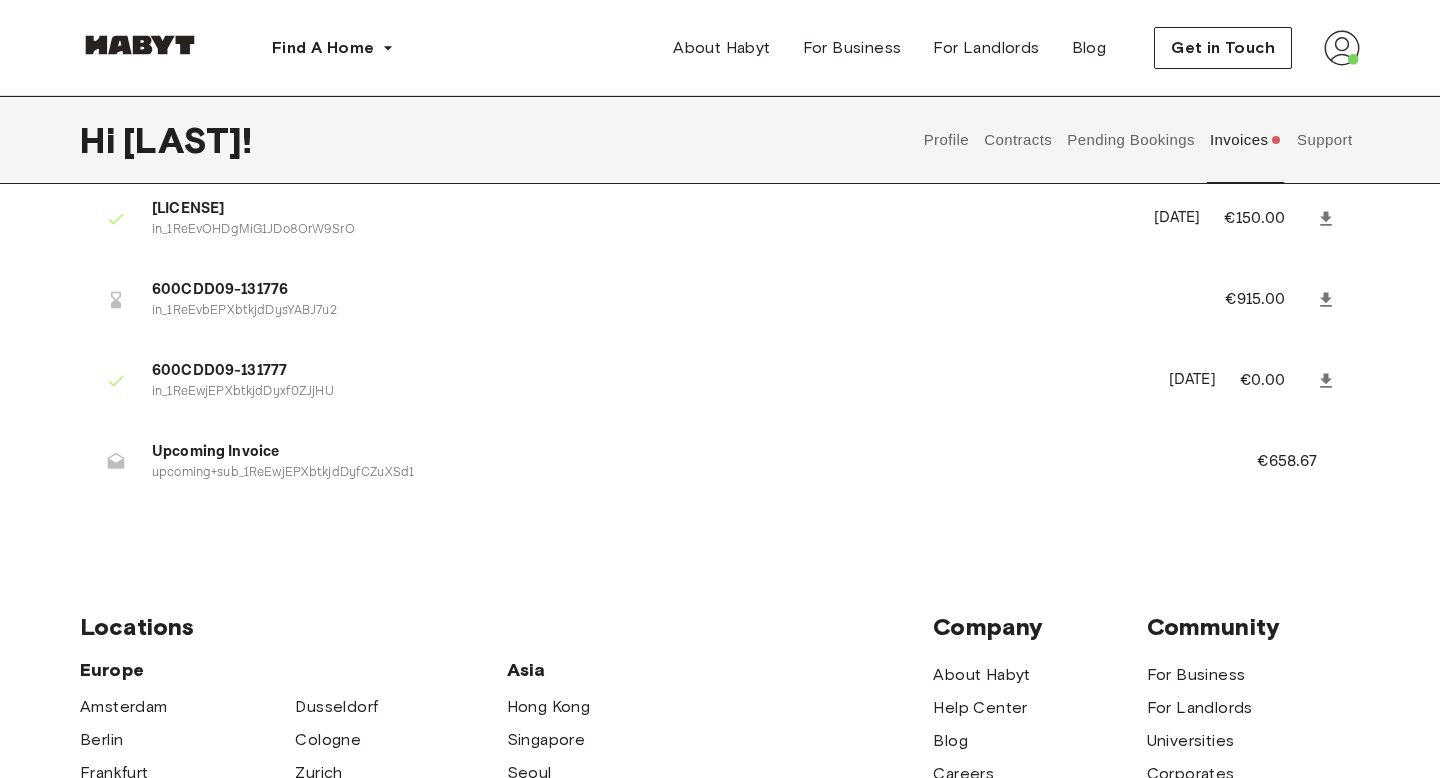 scroll, scrollTop: 88, scrollLeft: 0, axis: vertical 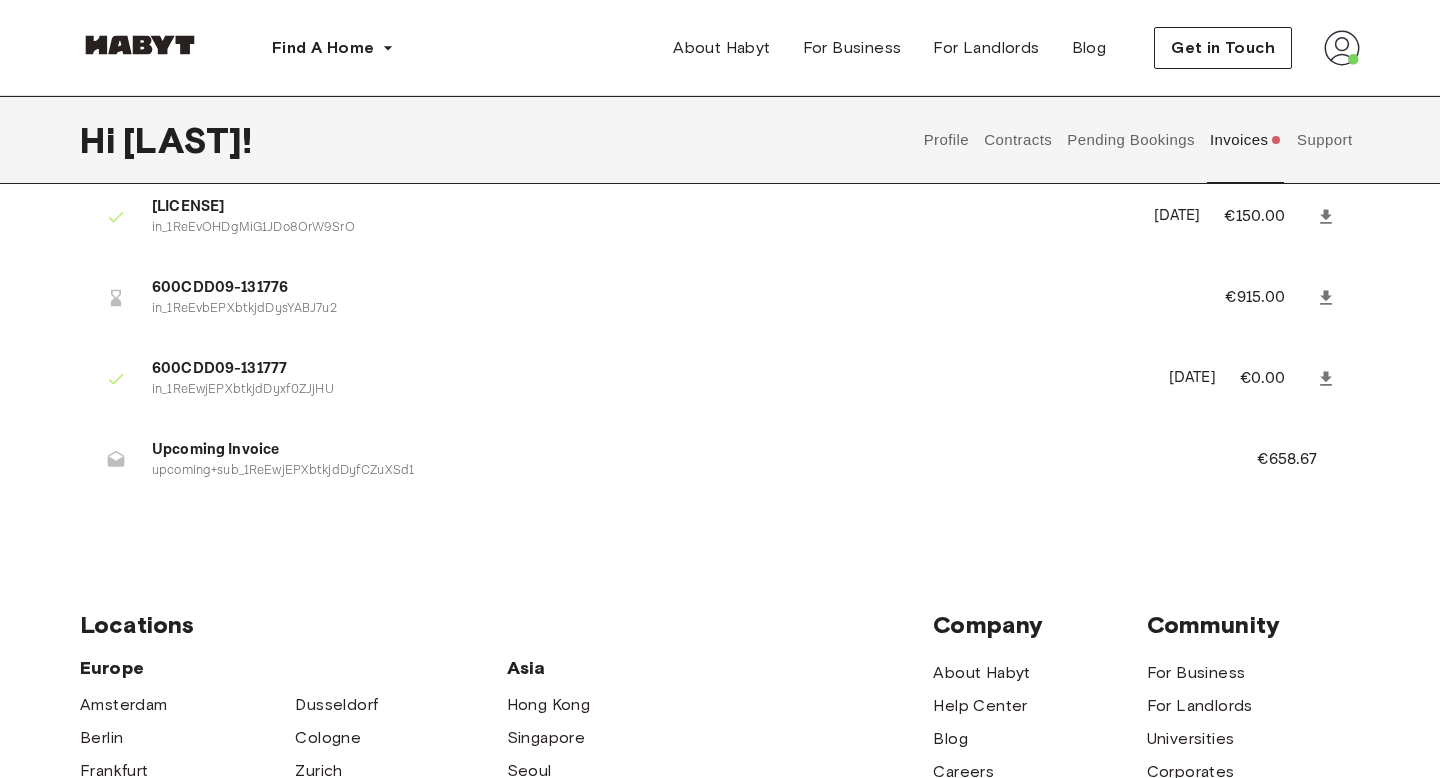 click on "Pending Bookings" at bounding box center (1131, 140) 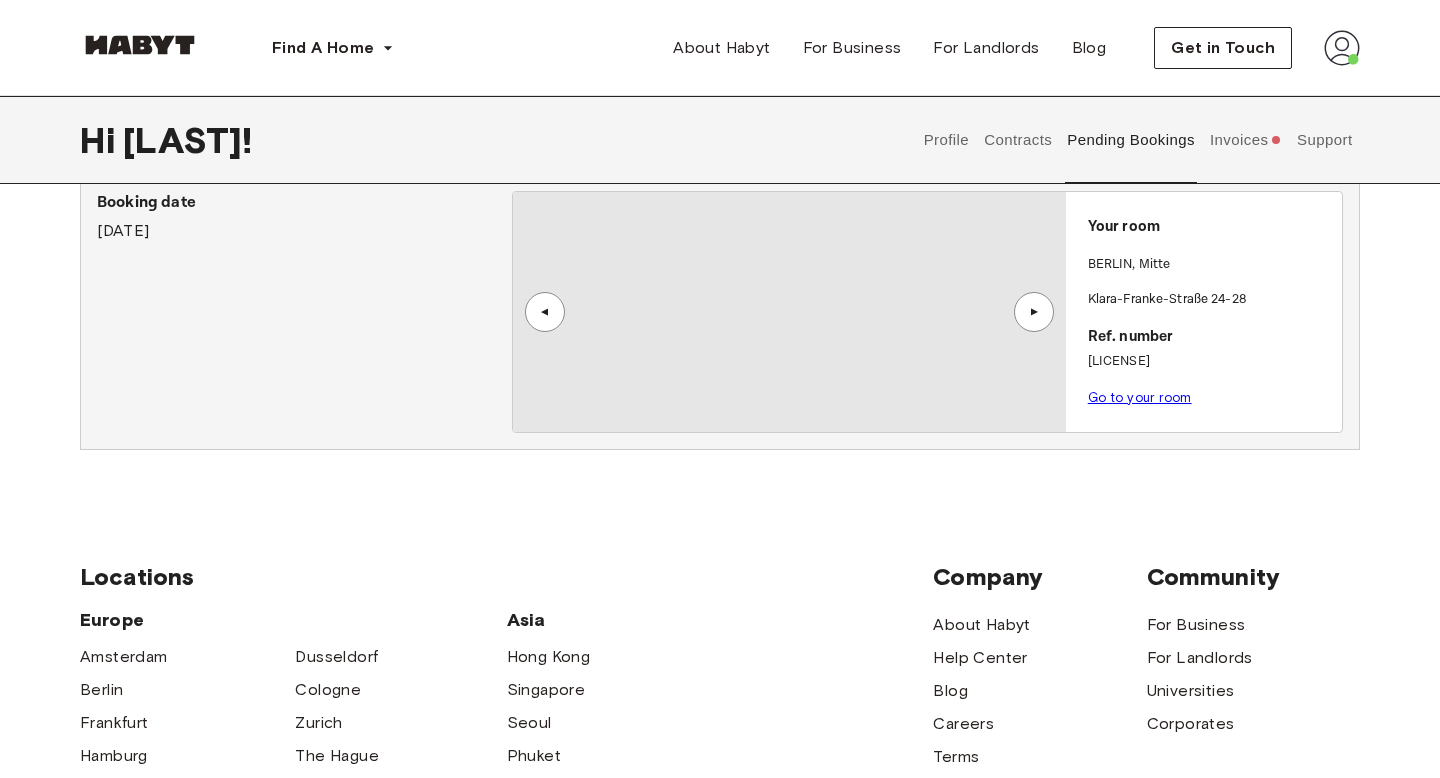 scroll, scrollTop: 0, scrollLeft: 0, axis: both 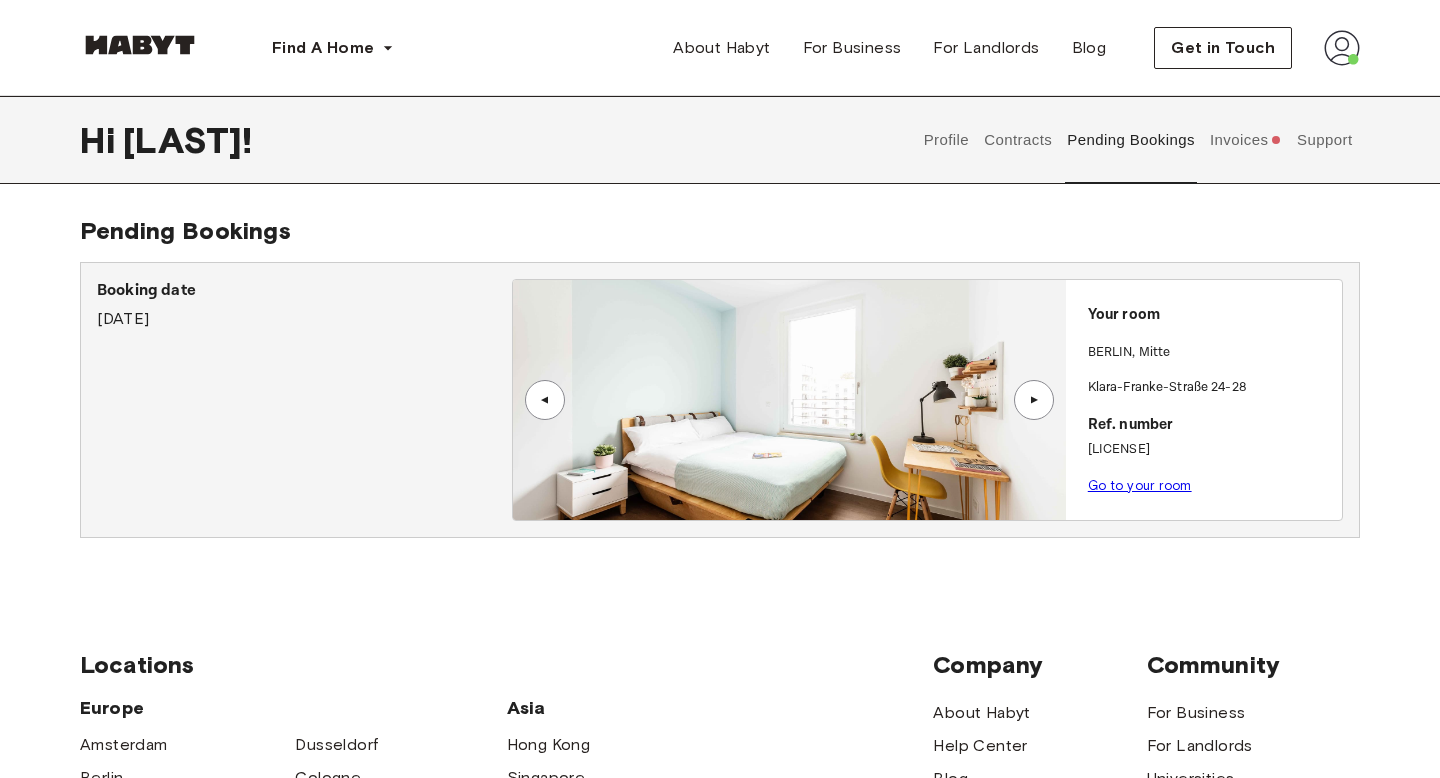 click on "Contracts" at bounding box center (1018, 140) 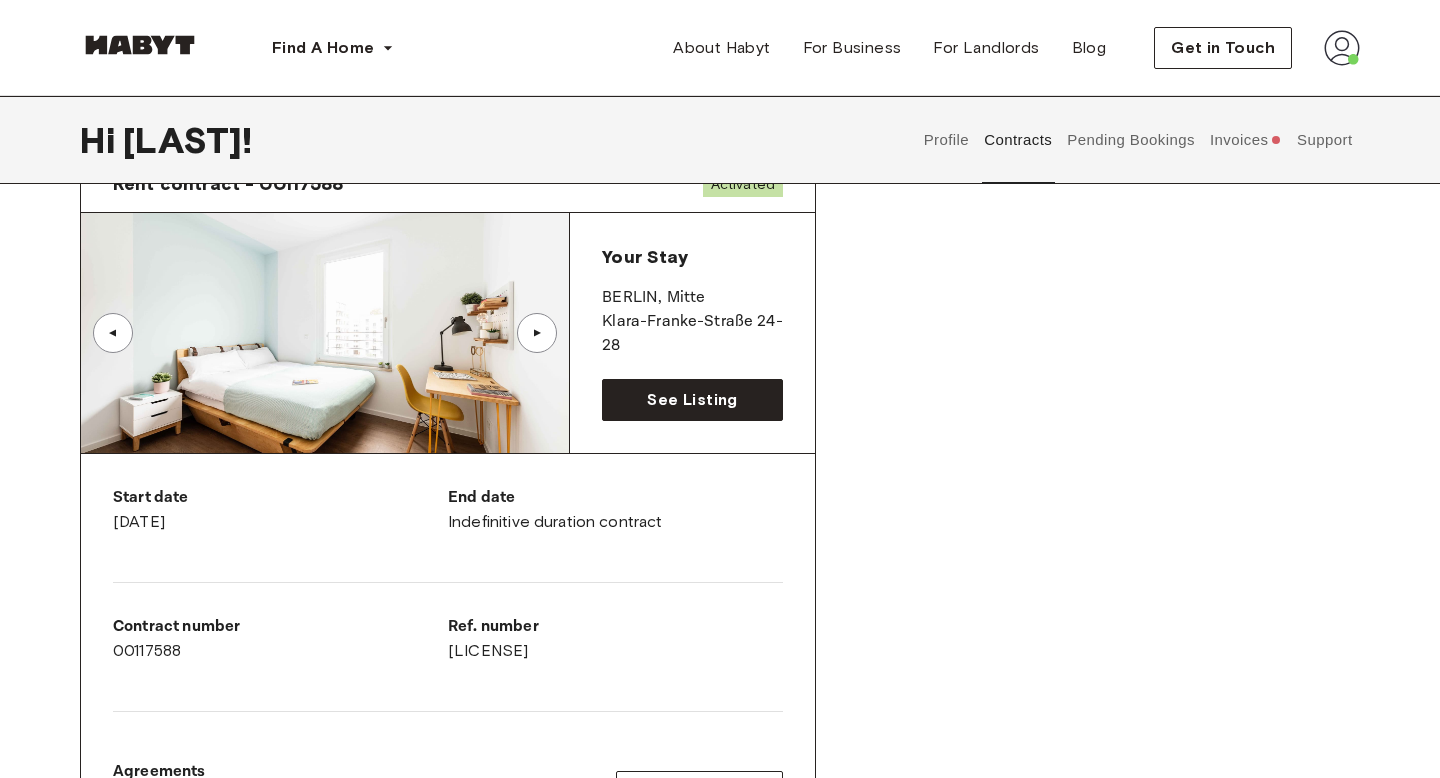 scroll, scrollTop: 149, scrollLeft: 0, axis: vertical 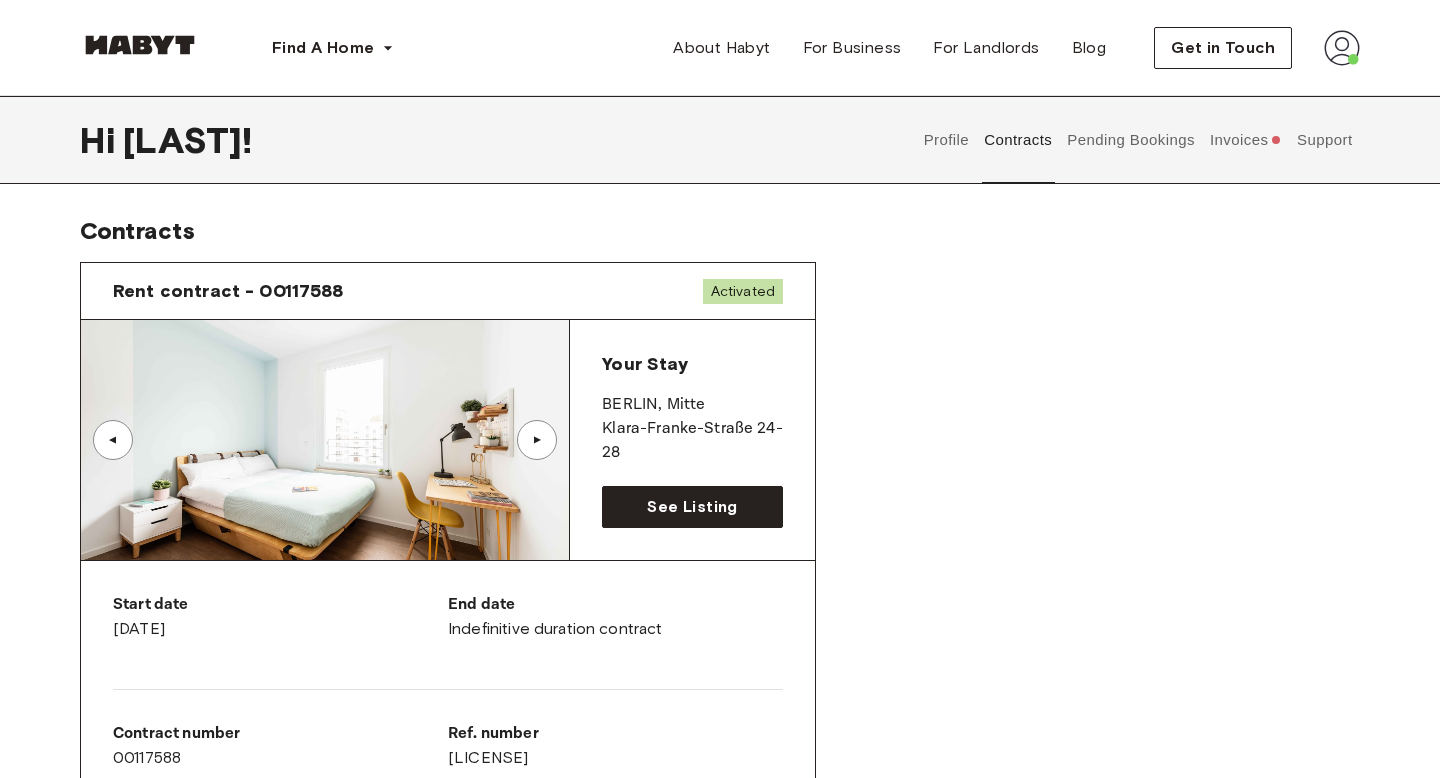 click on "Profile" at bounding box center [946, 140] 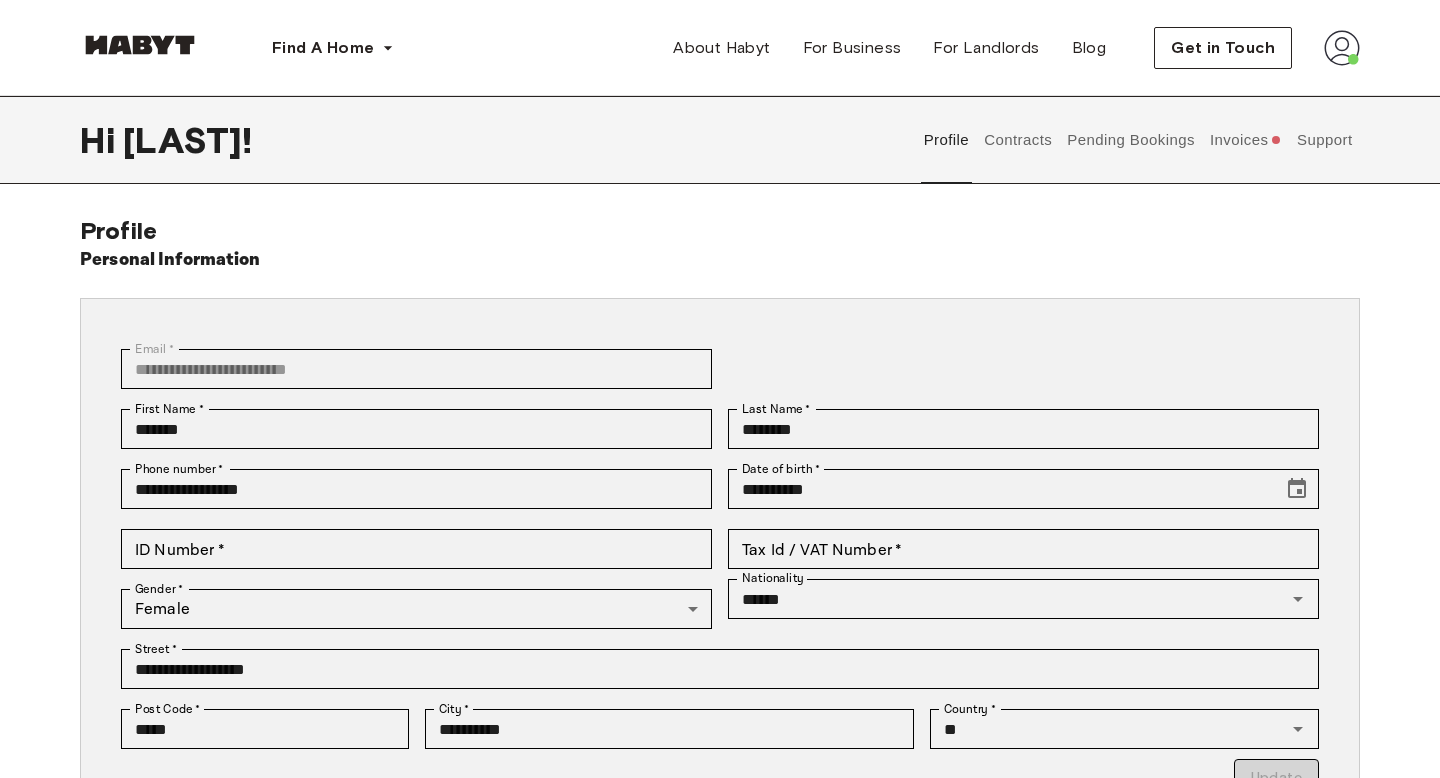 click on "Profile" at bounding box center (946, 140) 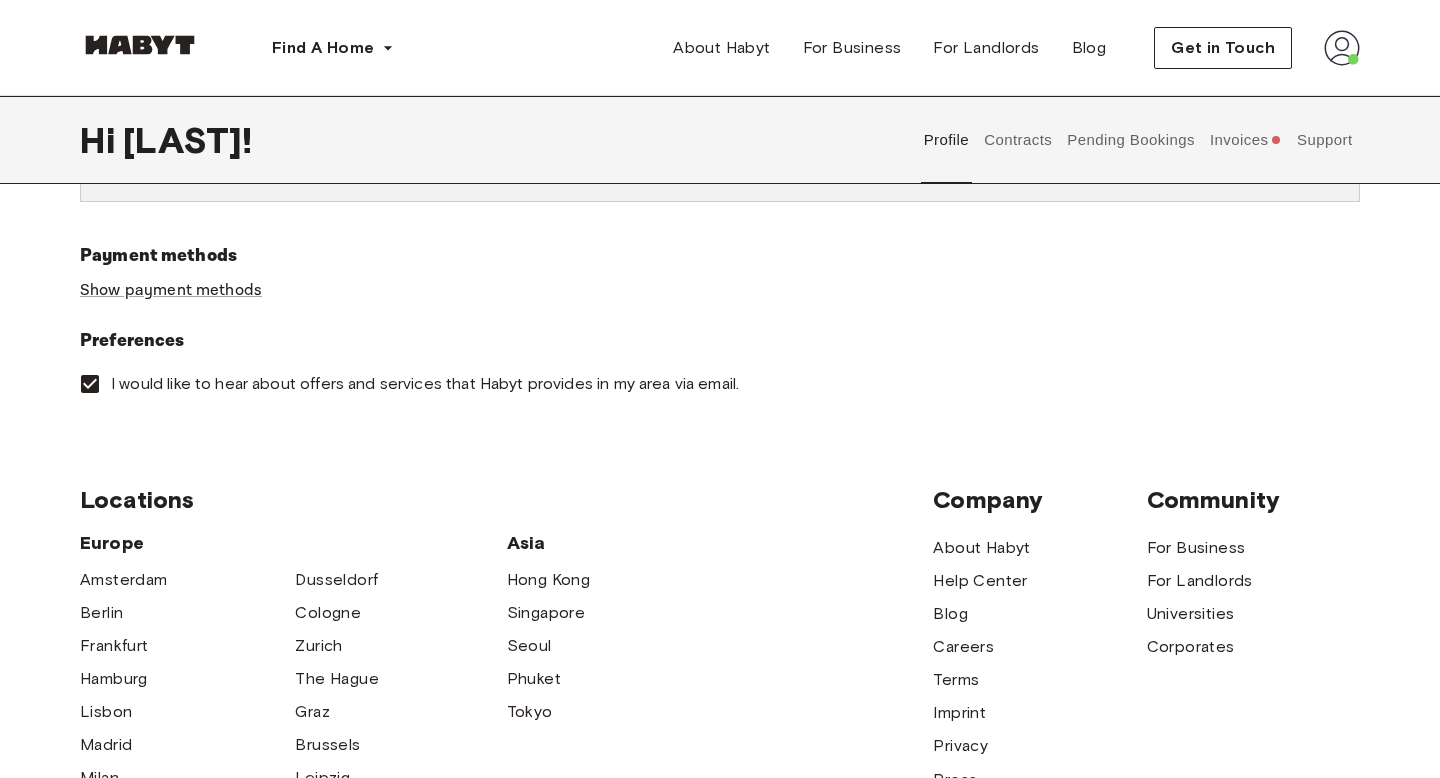 scroll, scrollTop: 626, scrollLeft: 0, axis: vertical 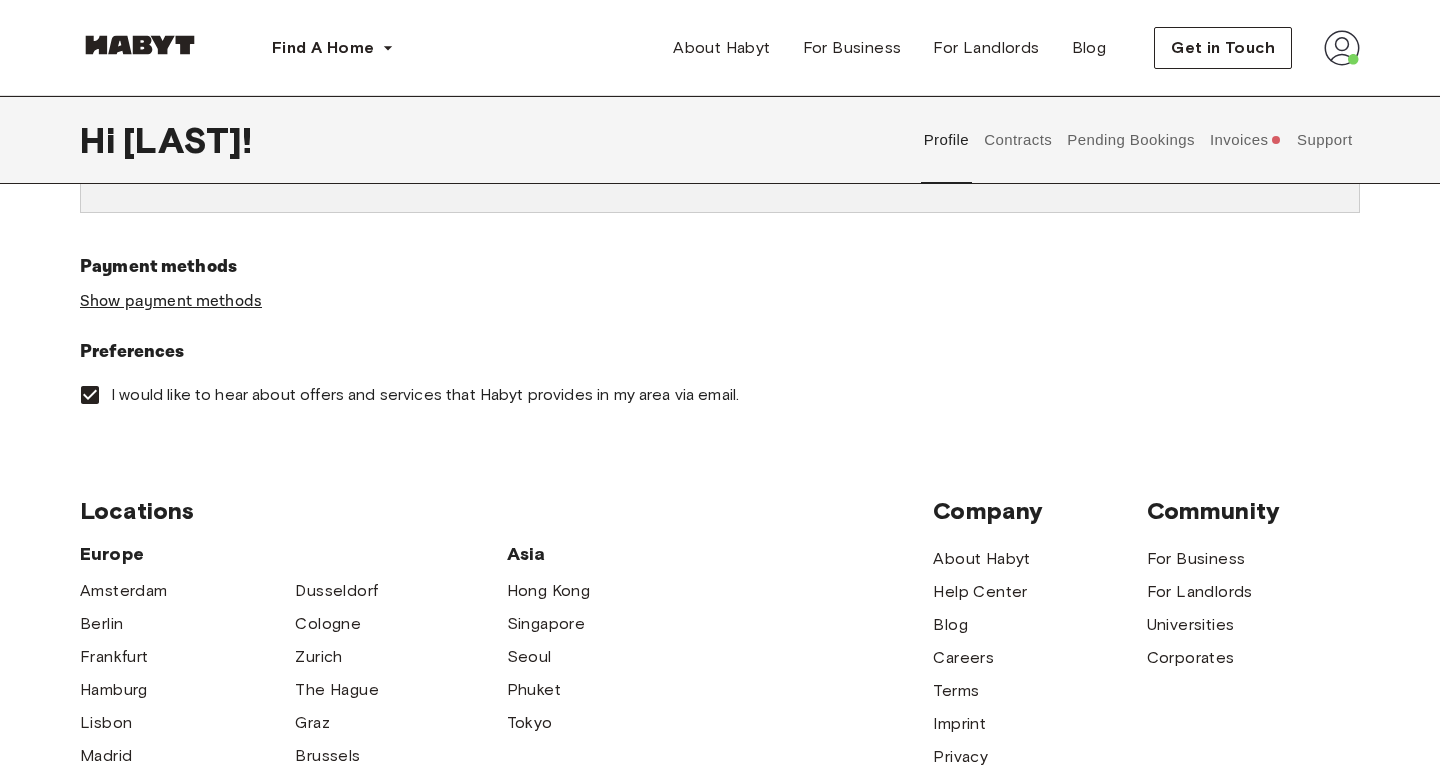 click on "Show payment methods" at bounding box center (171, 301) 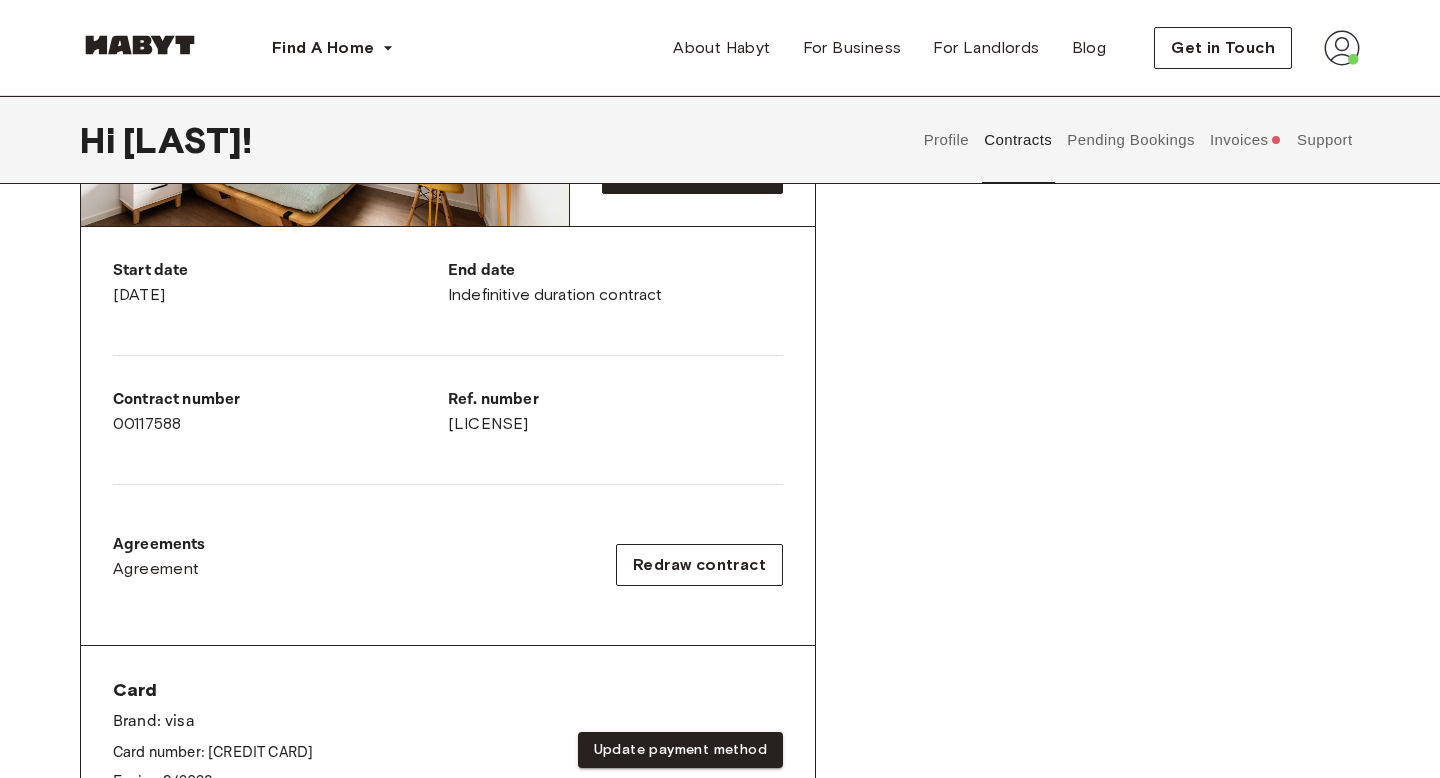 scroll, scrollTop: 0, scrollLeft: 0, axis: both 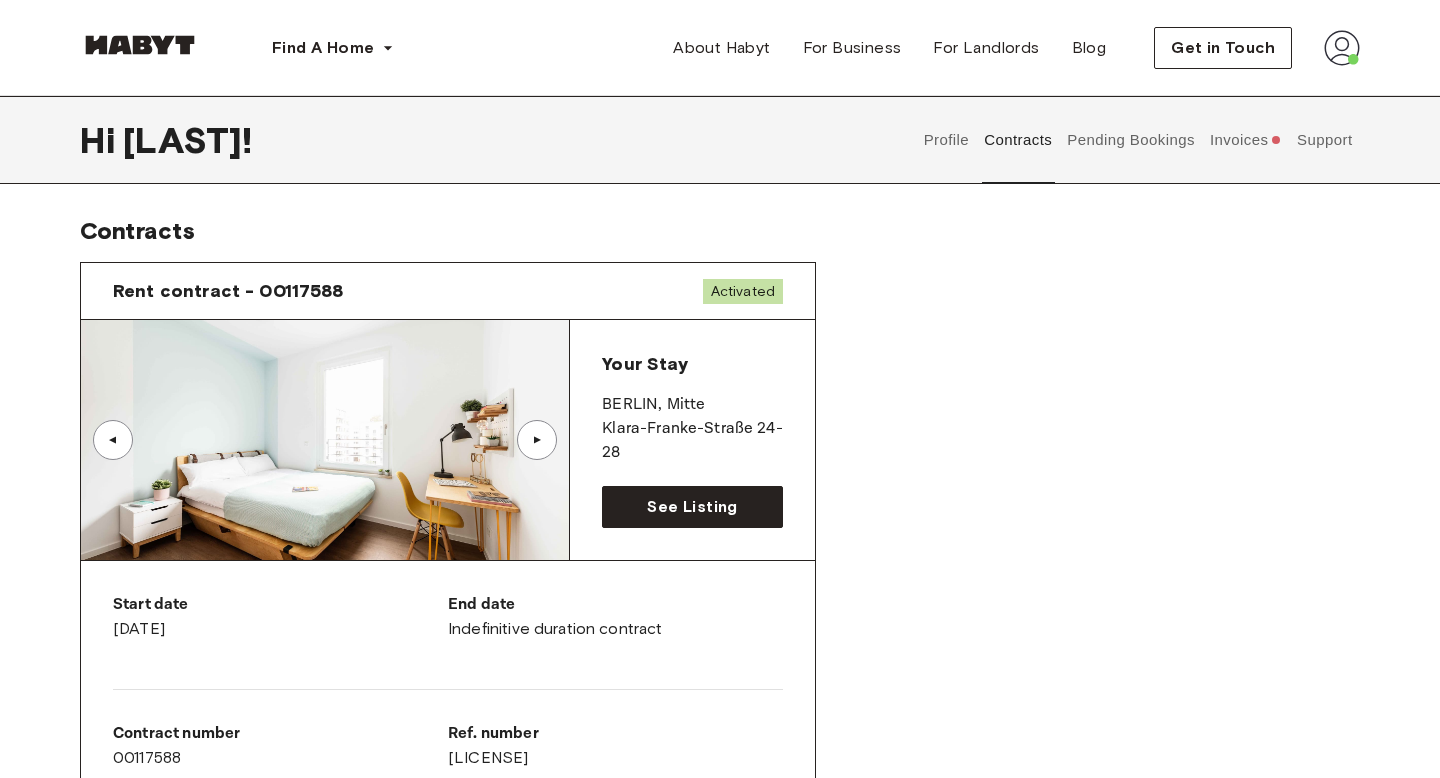 click on "Invoices" at bounding box center [1245, 140] 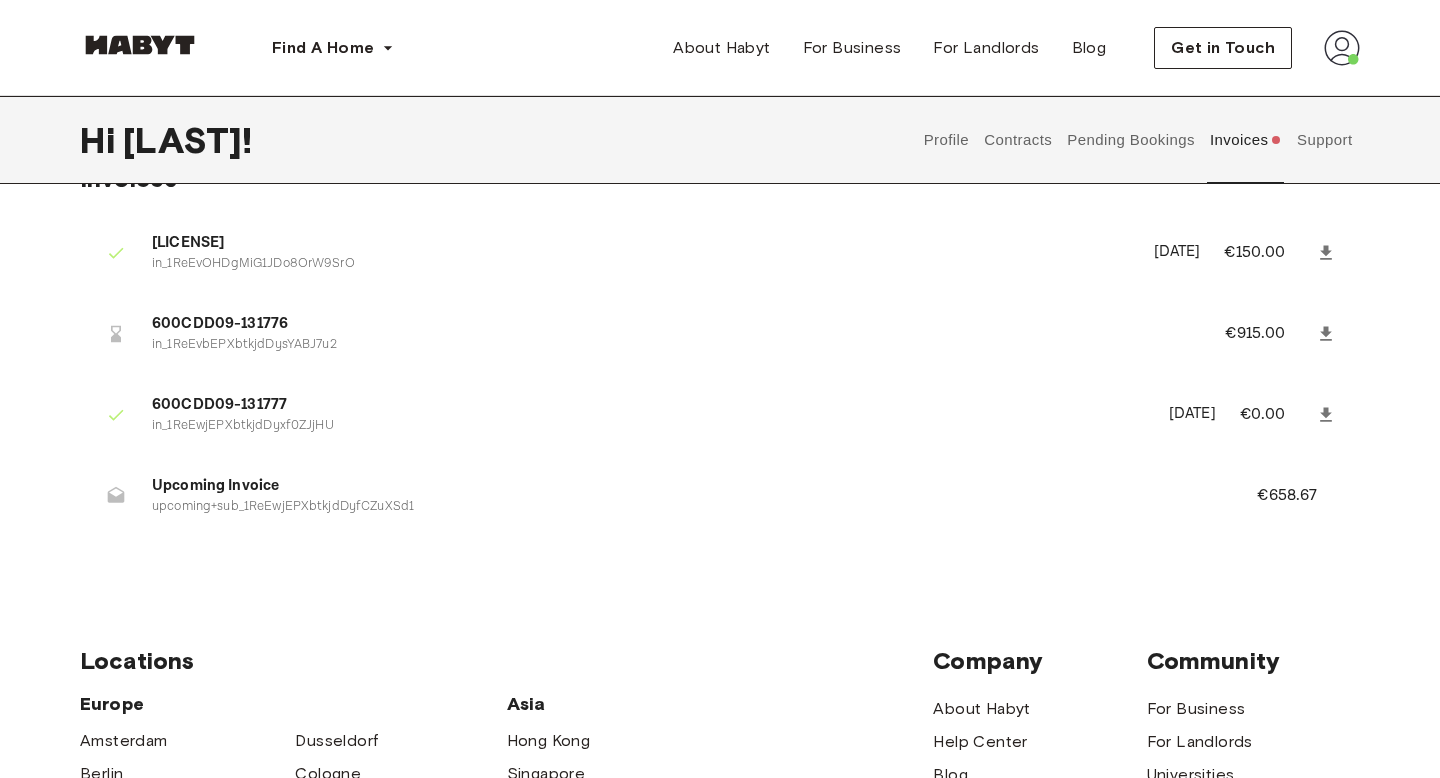 scroll, scrollTop: 58, scrollLeft: 0, axis: vertical 